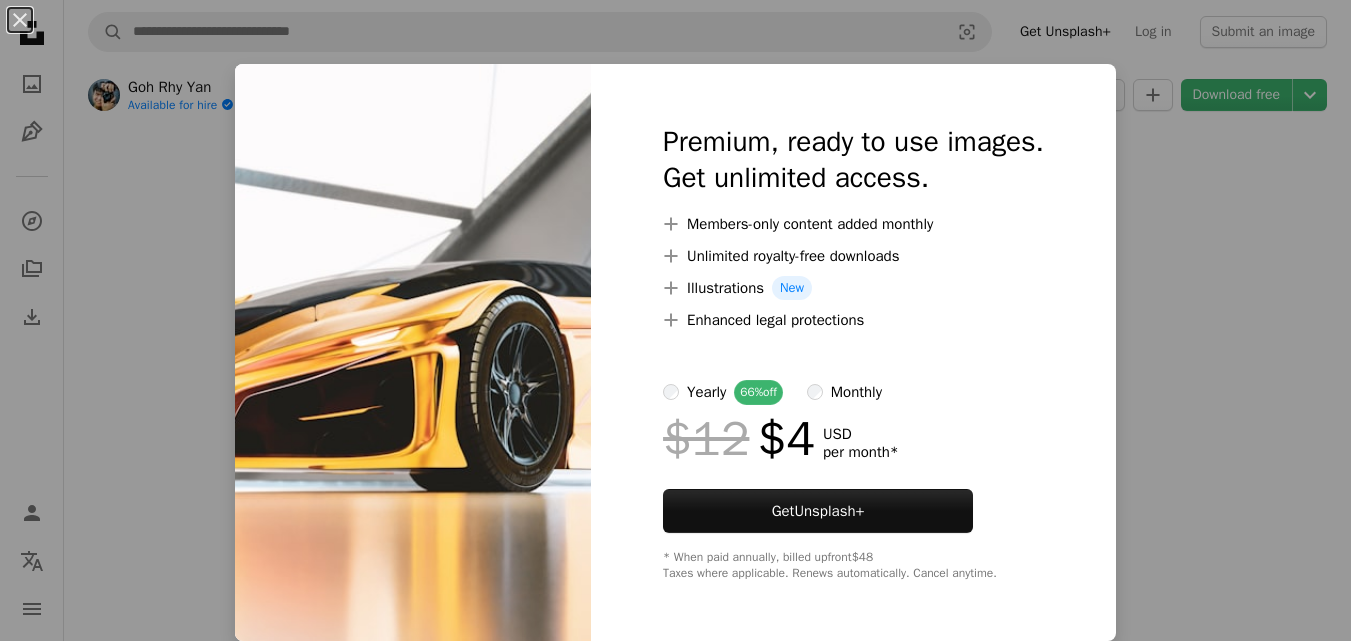 scroll, scrollTop: 1545, scrollLeft: 0, axis: vertical 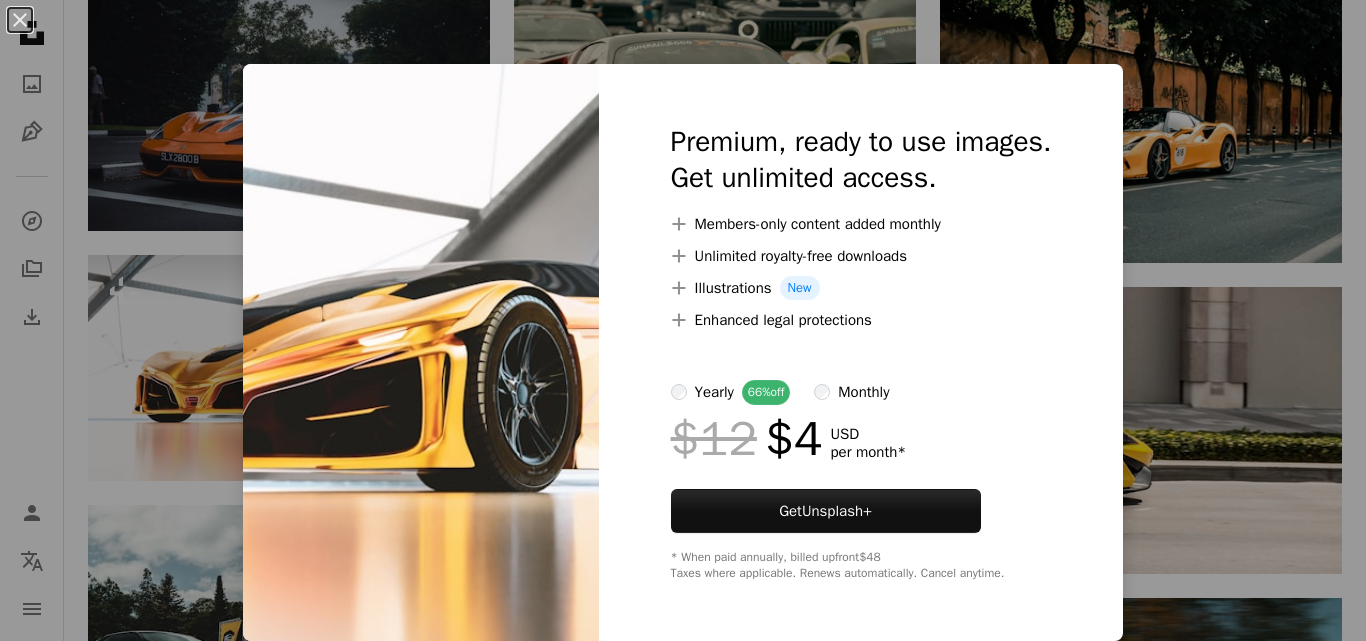 click on "Unsplash logo Unsplash Home A photo Pen Tool A compass A stack of folders Download Person Localization icon navigation menu A magnifying glass Visual search Get Unsplash+ Log in Submit an image Goh Rhy Yan Available for hire A checkmark inside of a circle A heart A plus sign Download free Chevron down Zoom in Views 12,230,071 Downloads 206,348 A forward-right arrow Share Info icon Info More Actions panning photography of Ferrari 458 on road Ferrari 70th anniversary drive A map marker [CITY] Calendar outlined Published on  August 26, 2017 Camera OLYMPUS IMAGING CORP., E-M5MarkII Safety Free to use under the  Unsplash License car sports car luxury yellow ferrari supercar ferrari wallpaper race fast super car drive exotic racecar sportscar car in motion panning car decal [CITY] vehicle transportation HD Wallpapers Browse premium related images on iStock  |  Save 20% with code UNSPLASH20 View more on iStock  ↗ Related images A heart A plus sign Michu Đăng Quang Arrow pointing down A heart A plus sign" at bounding box center (683, 777) 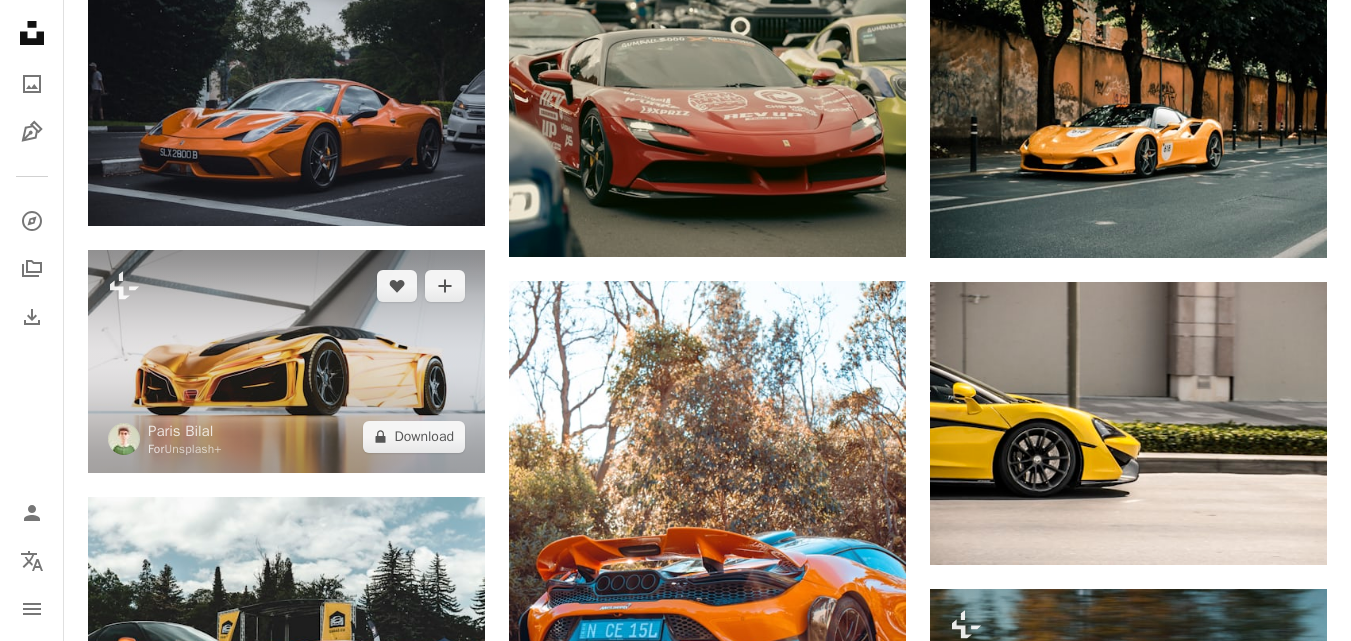 click at bounding box center (286, 361) 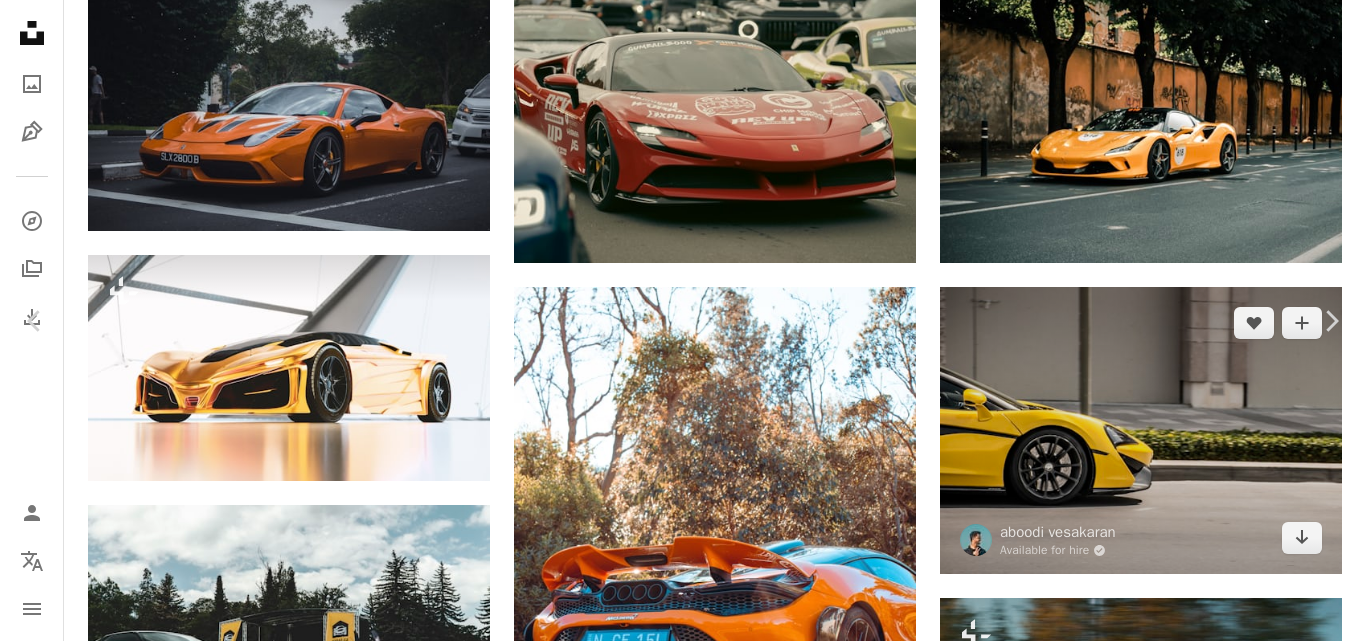 drag, startPoint x: 1308, startPoint y: 134, endPoint x: 1196, endPoint y: 385, distance: 274.8545 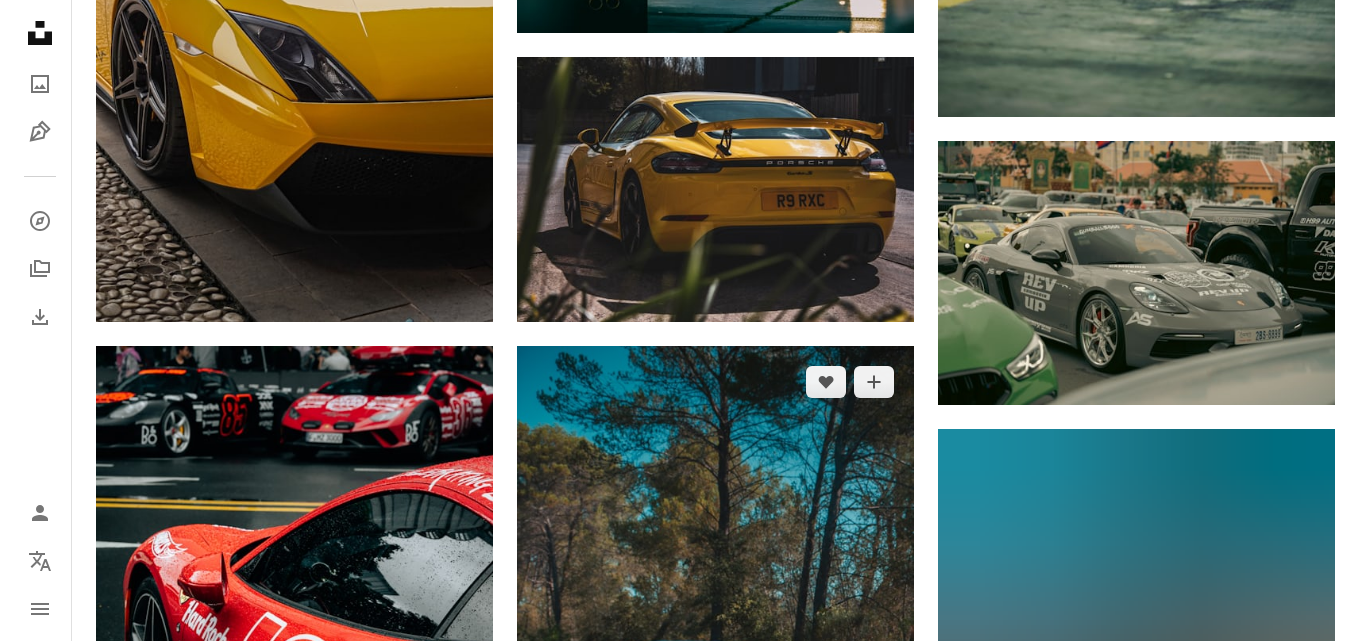 scroll, scrollTop: 7755, scrollLeft: 0, axis: vertical 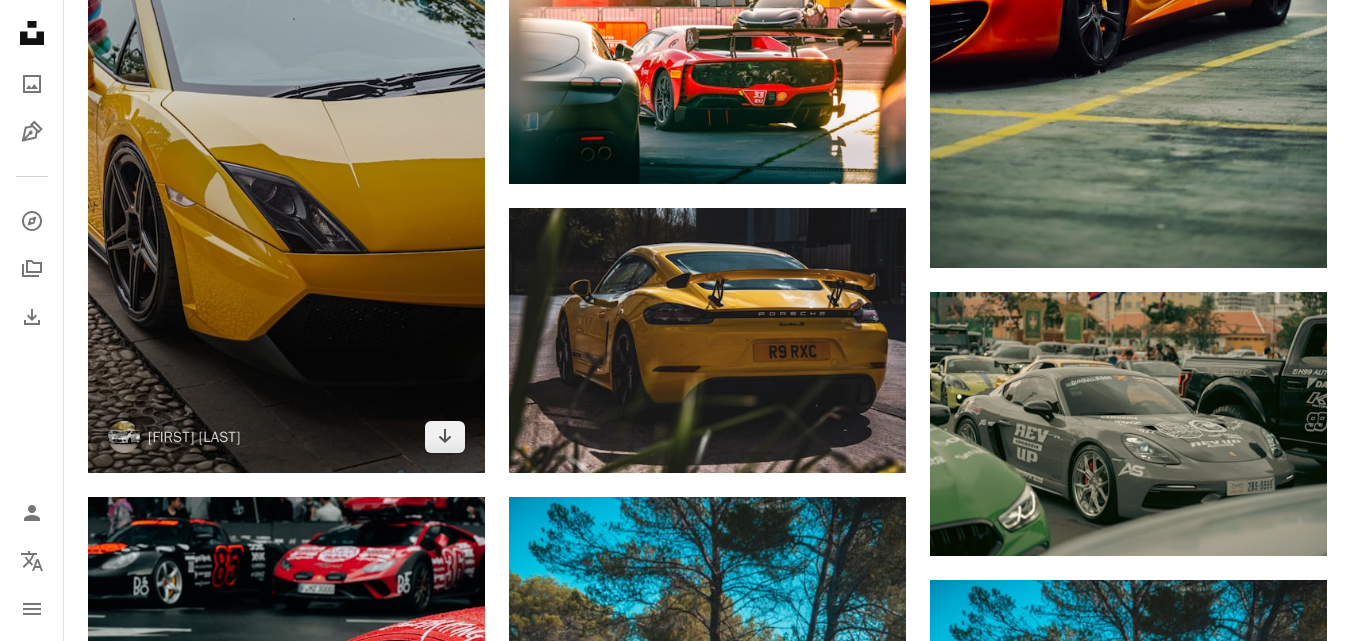 click at bounding box center [286, 175] 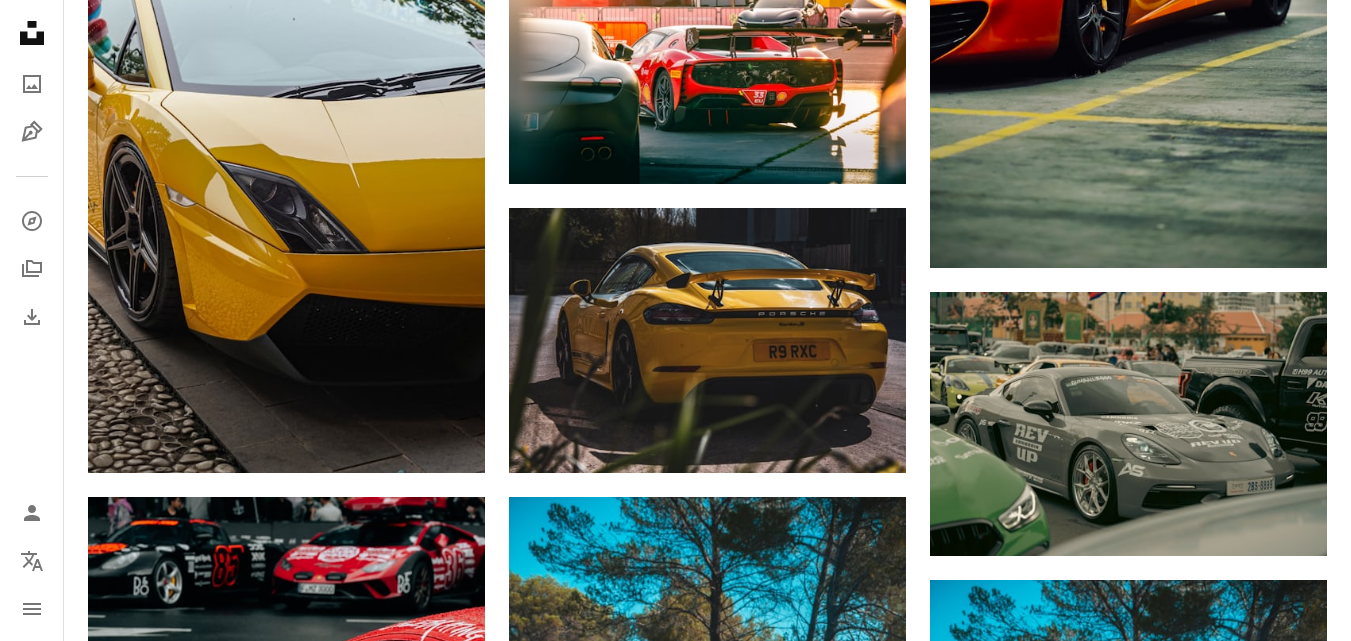 click on "A heart A plus sign Giordano Rossoni Available for hire A checkmark inside of a circle Arrow pointing down A heart A plus sign aboodi vesakaran Available for hire A checkmark inside of a circle Arrow pointing down Plus sign for Unsplash+ A heart A plus sign Planet Volumes For  Unsplash+ A lock Download A heart A plus sign Chris Ensminger Available for hire A checkmark inside of a circle Arrow pointing down A heart A plus sign Kartik Halkara Available for hire A checkmark inside of a circle Arrow pointing down A heart A plus sign Dark Ace Studios Arrow pointing down A heart A plus sign Panha Kang Arrow pointing down A heart A plus sign Sem Sophearithy Arrow pointing down A heart A plus sign Kanishk Agarwal Available for hire A checkmark inside of a circle Arrow pointing down A heart A plus sign Tuan Ngo Arrow pointing down A heart A plus sign Michael Stevanus Hartono Available for hire A checkmark inside of a circle Arrow pointing down A heart A plus sign Monty Magin Arrow pointing down A heart A plus sign" at bounding box center [1128, -1800] 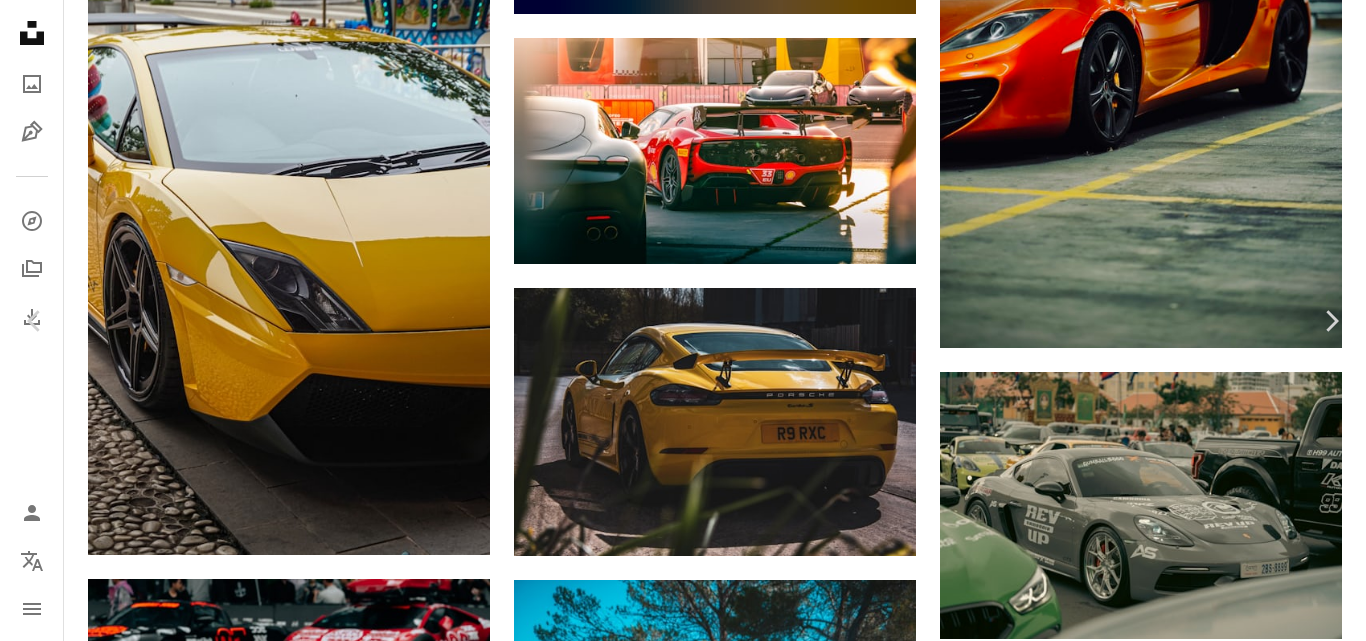 scroll, scrollTop: 976, scrollLeft: 0, axis: vertical 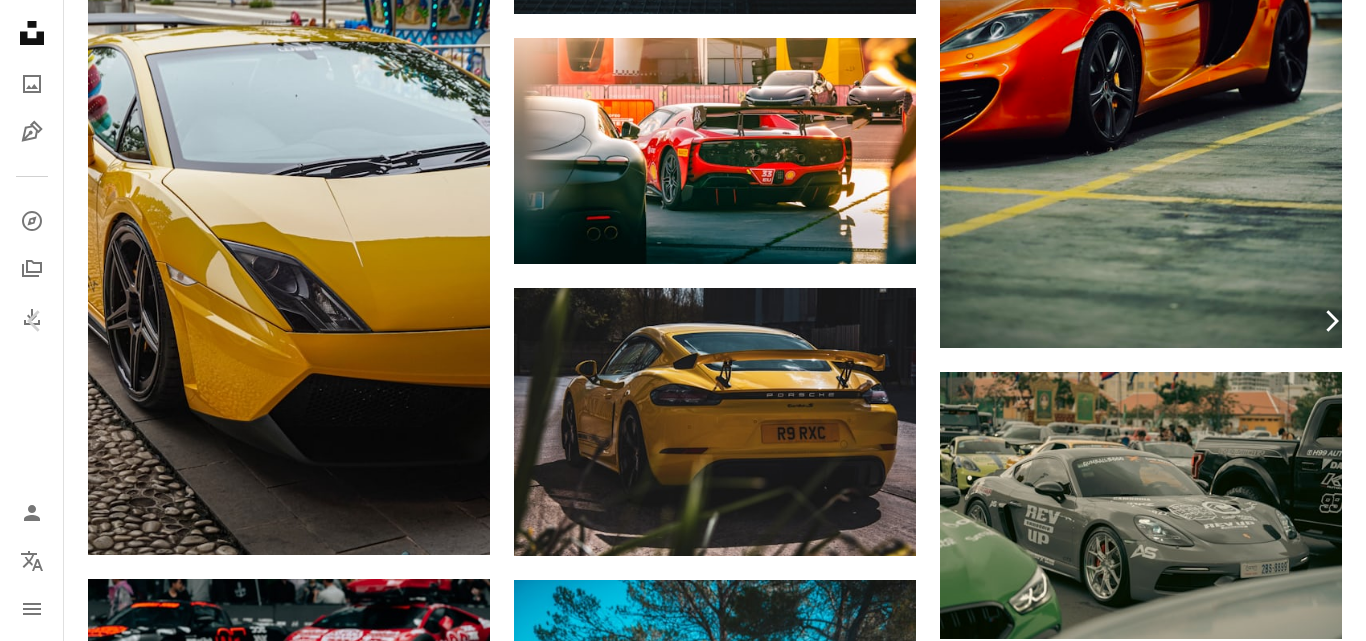 click on "Chevron right" at bounding box center (1331, 321) 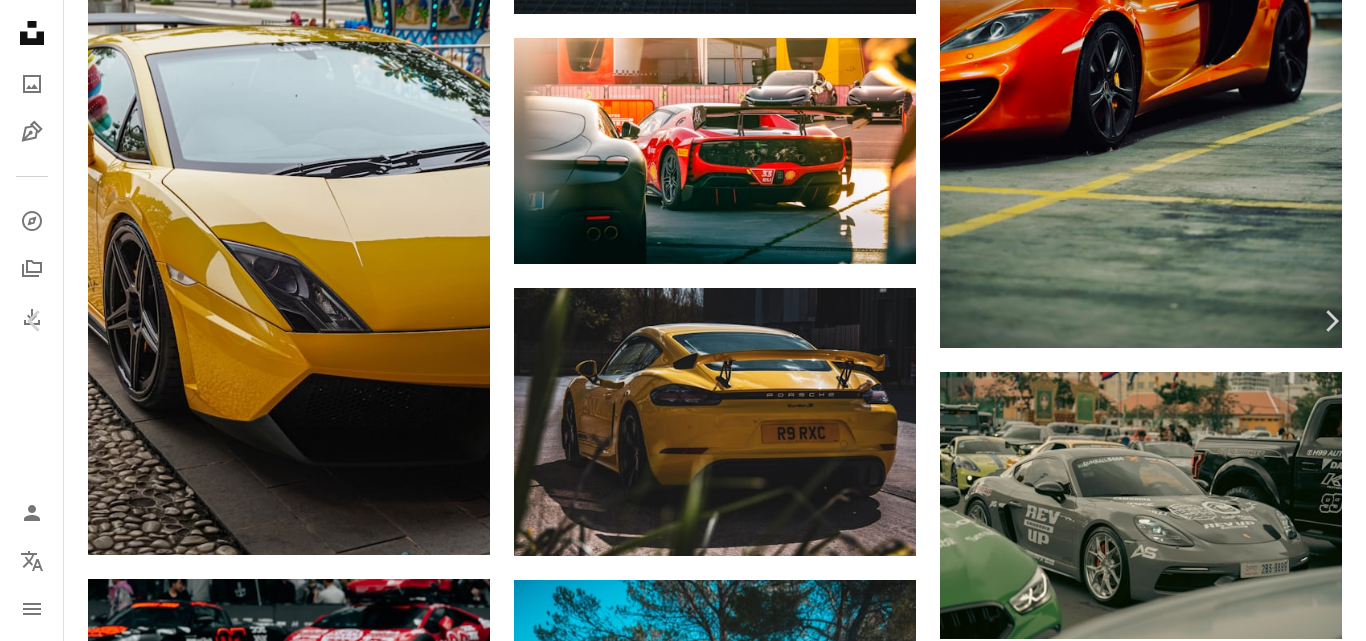 click on "Unsplash logo Unsplash Home A photo Pen Tool A compass A stack of folders Download Person Localization icon navigation menu A magnifying glass Visual search Get Unsplash+ Log in Submit an image Goh Rhy Yan Available for hire A checkmark inside of a circle A heart A plus sign Download free Chevron down Zoom in Views 12,230,071 Downloads 206,348 A forward-right arrow Share Info icon Info More Actions panning photography of Ferrari 458 on road Ferrari 70th anniversary drive A map marker [CITY] Calendar outlined Published on  August 26, 2017 Camera OLYMPUS IMAGING CORP., E-M5MarkII Safety Free to use under the  Unsplash License car sports car luxury yellow ferrari supercar ferrari wallpaper race fast super car drive exotic racecar sportscar car in motion panning car decal [CITY] vehicle transportation HD Wallpapers Browse premium related images on iStock  |  Save 20% with code UNSPLASH20 View more on iStock  ↗ Related images A heart A plus sign Michu Đăng Quang Arrow pointing down A heart A plus sign" at bounding box center (683, -2385) 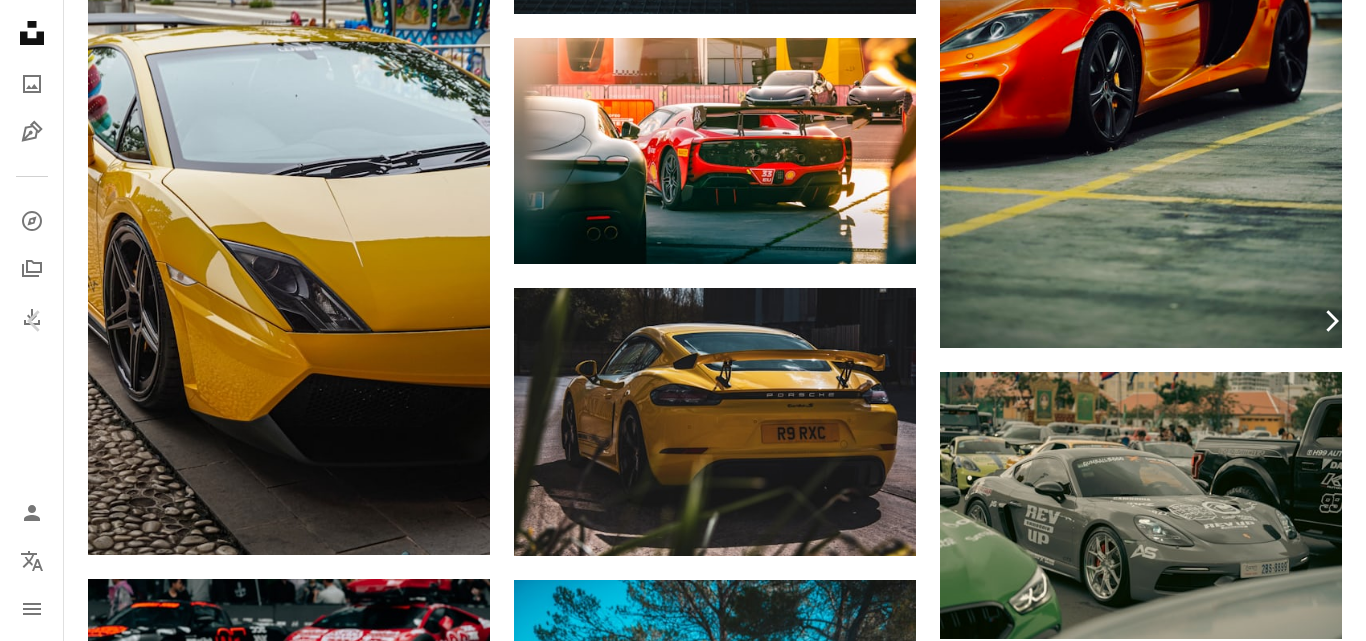 click on "Chevron right" 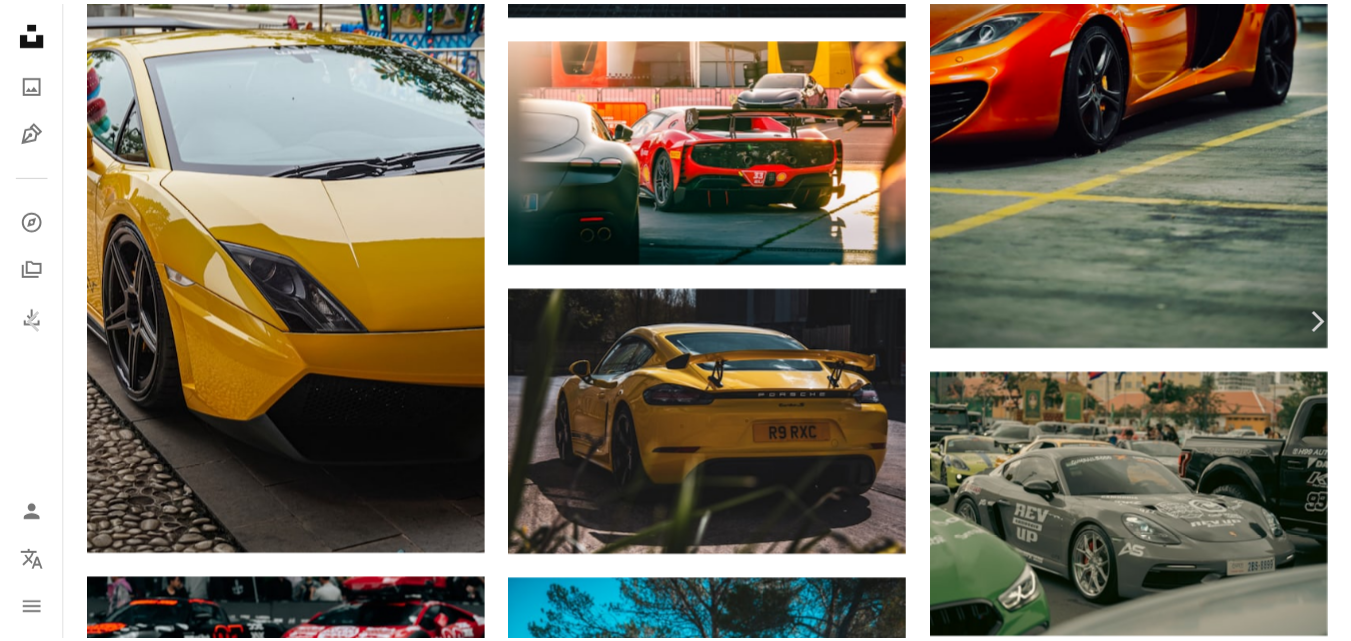scroll, scrollTop: 0, scrollLeft: 0, axis: both 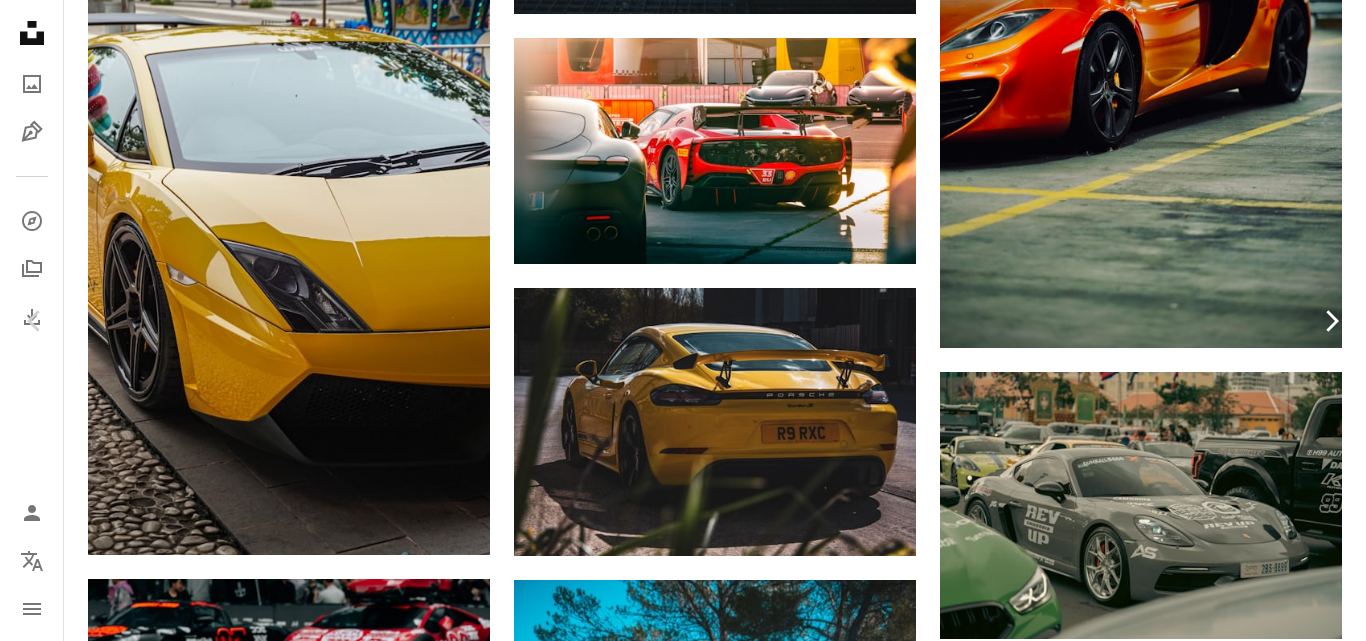 click on "Chevron right" at bounding box center [1331, 321] 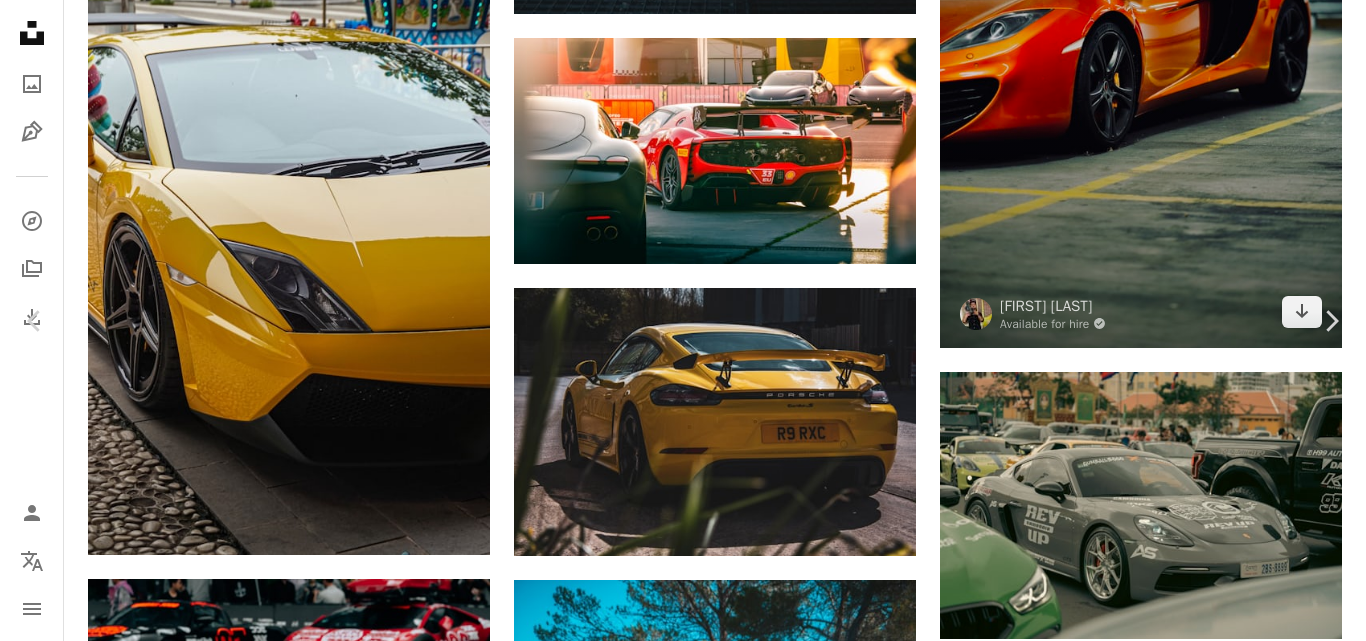 click on "An X shape Chevron left Chevron right Isaac Maffeis isaacmaffeis A heart A plus sign Download free Chevron down Zoom in Views 2,329 Downloads 28 A forward-right arrow Share Info icon Info More Actions Ferrari Challenge A map marker Autodromo Nazionale di Monza, Monza, Province of Monza and Brianza, [STATE], [COUNTRY] Calendar outlined Published on  April 14, 2025 Camera SONY, ILCE-6000 Safety Free to use under the  Unsplash License full hd wallpaper 4K Images car italy ferrari race car red car racing motorsport gt3 monza paddock italian car human vehicle machine automobile wheel tire headlight HD Wallpapers Browse premium related images on iStock  |  Save 20% with code UNSPLASH20 View more on iStock  ↗ Related images A heart A plus sign Isaac Maffeis Arrow pointing down Plus sign for Unsplash+ A heart A plus sign Paris Bilal For  Unsplash+ A lock Download A heart A plus sign Patryk Wojcieszak Arrow pointing down A heart A plus sign Quentin Martinez Available for hire A checkmark inside of a circle Arrow pointing down" at bounding box center (683, 3305) 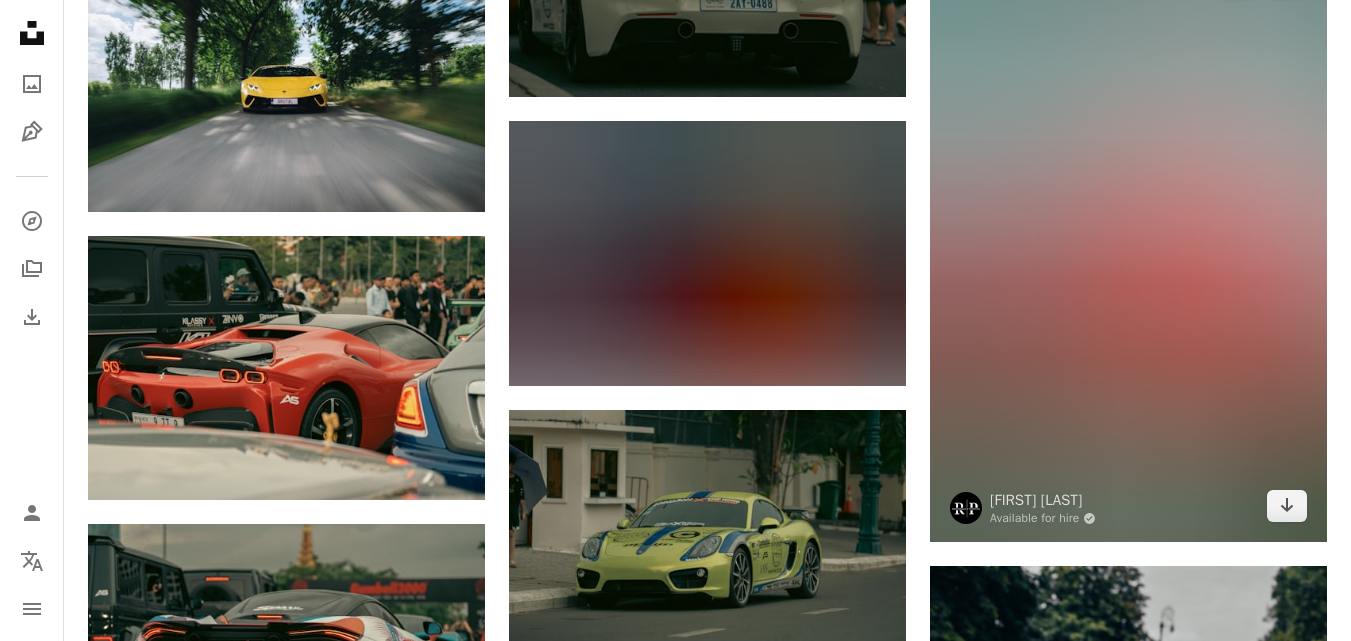 scroll, scrollTop: 10453, scrollLeft: 0, axis: vertical 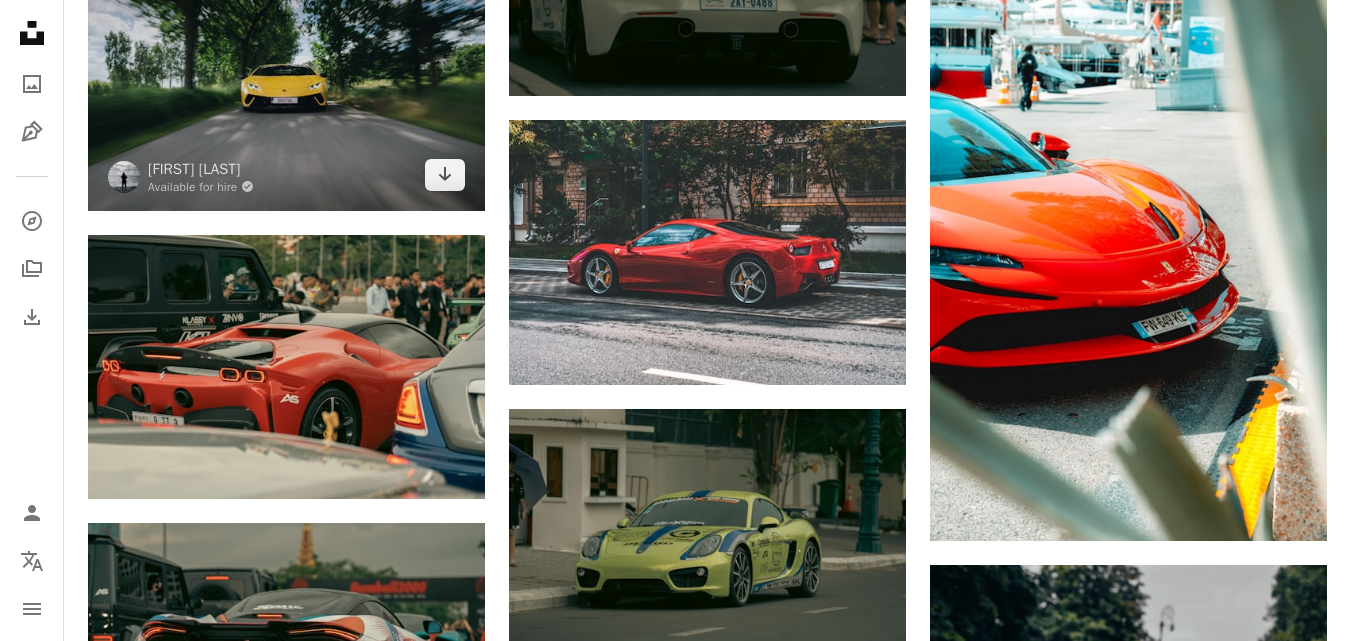 drag, startPoint x: 481, startPoint y: 176, endPoint x: 492, endPoint y: 181, distance: 12.083046 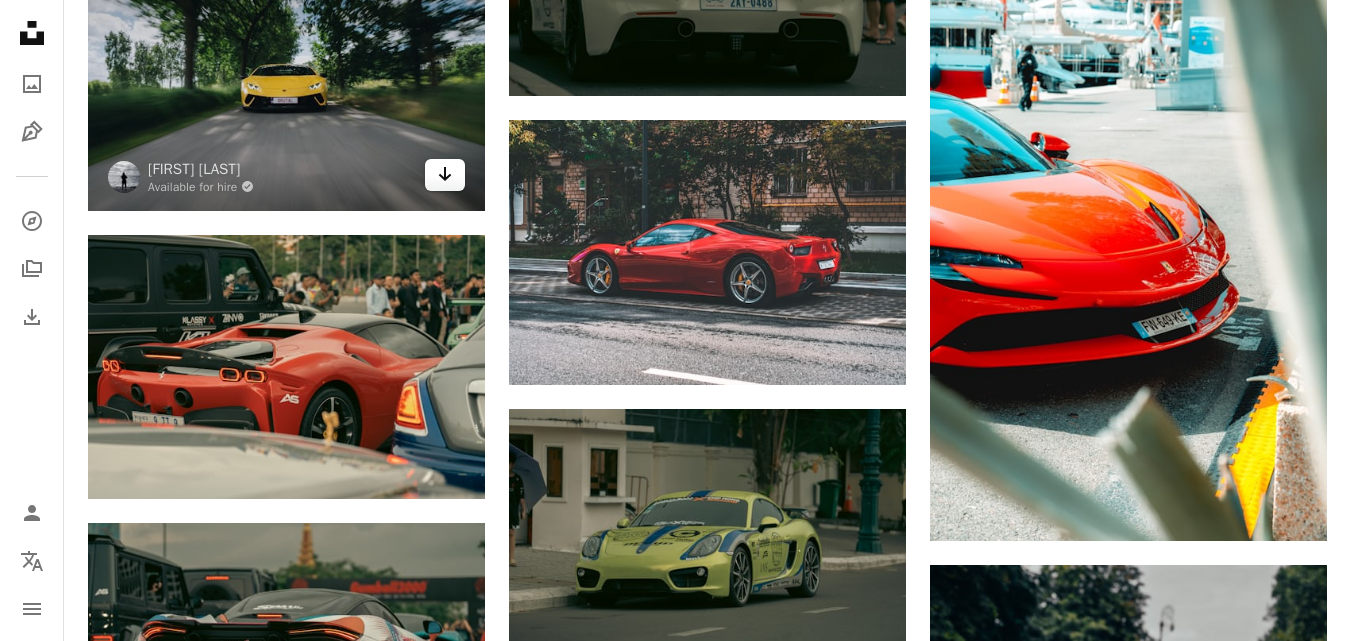 click on "Arrow pointing down" 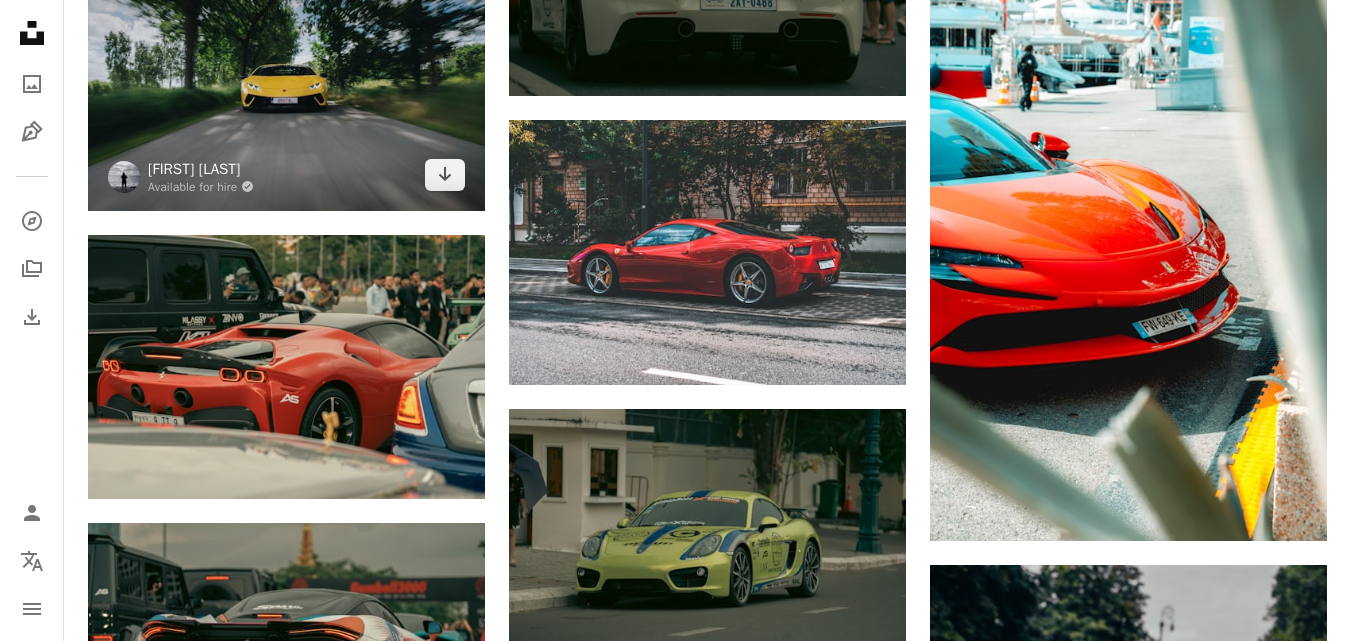 click on "[FIRST] [LAST]" at bounding box center [201, 169] 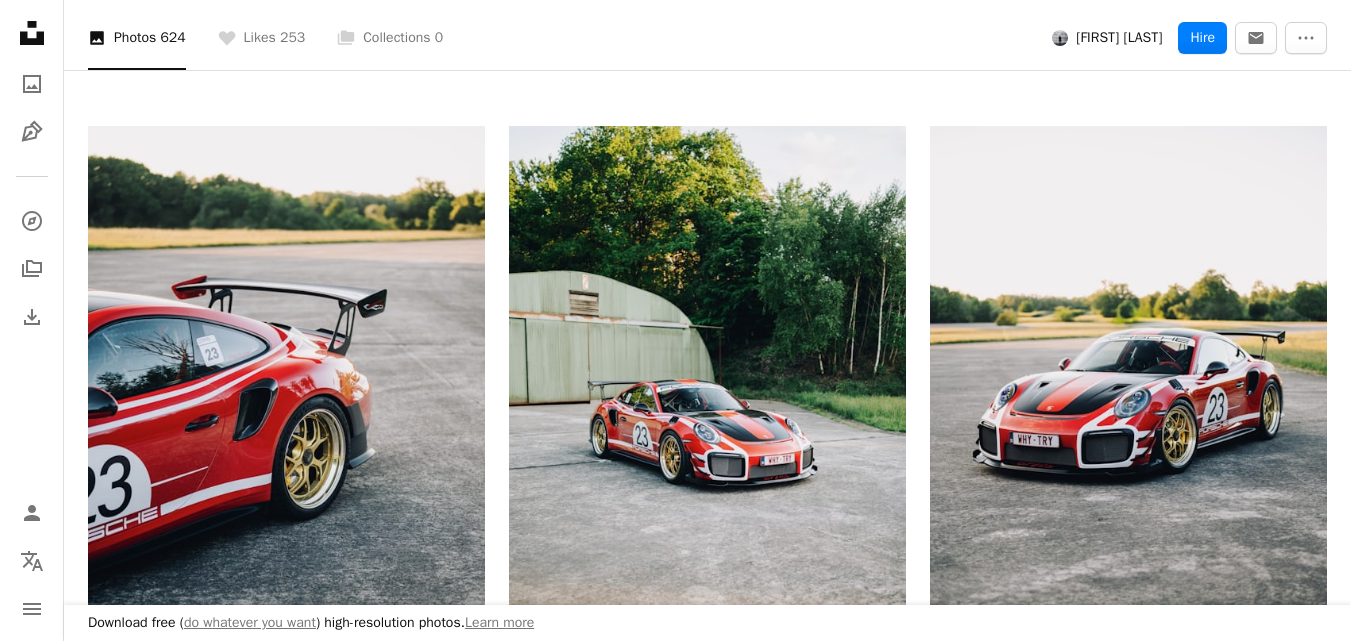 scroll, scrollTop: 528, scrollLeft: 0, axis: vertical 